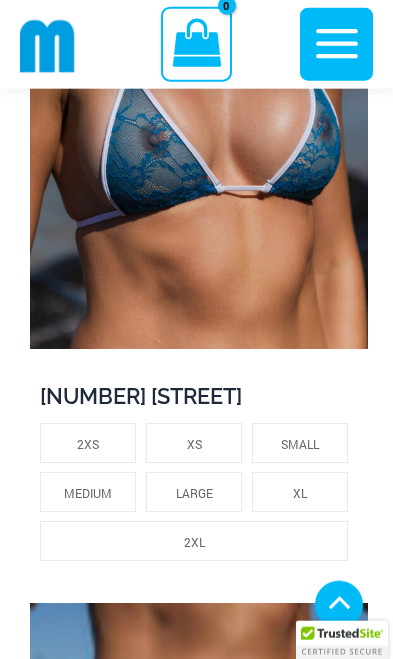 scroll, scrollTop: 1672, scrollLeft: 0, axis: vertical 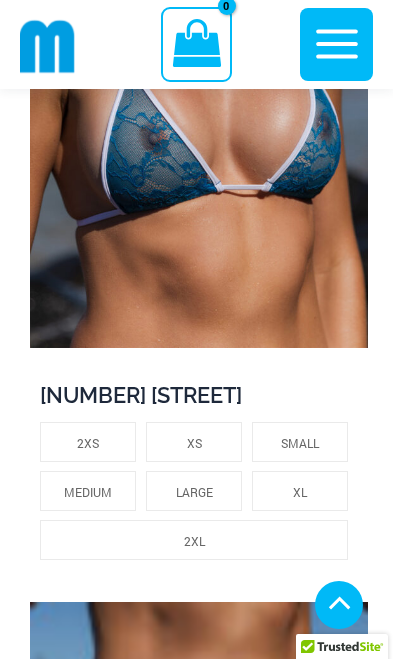 click on "SMALL" 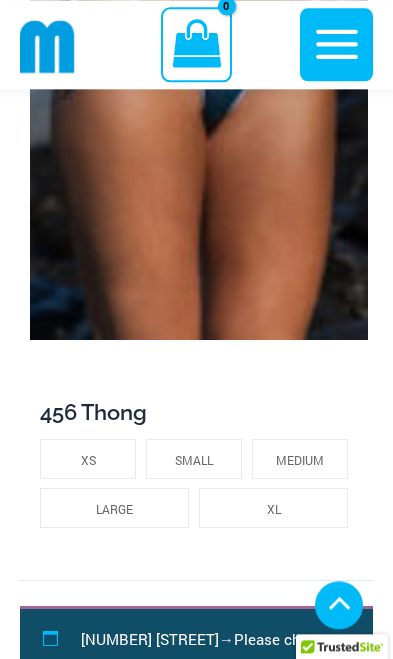 scroll, scrollTop: 2520, scrollLeft: 0, axis: vertical 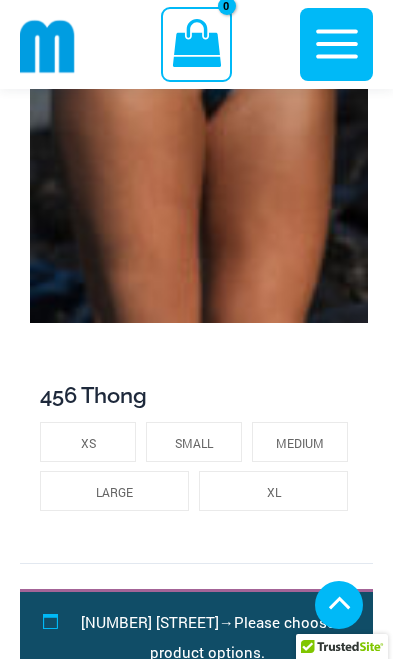 click on "LARGE" 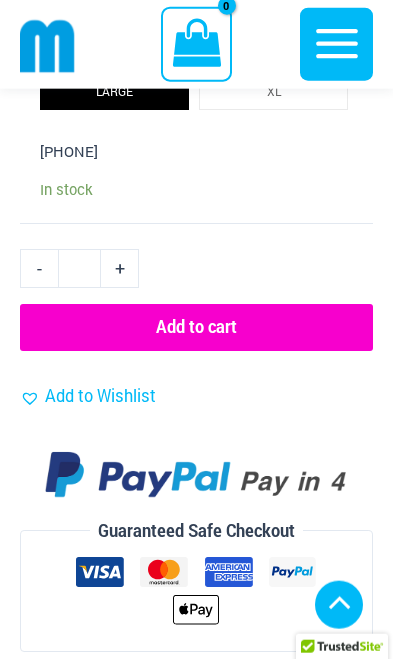 scroll, scrollTop: 2877, scrollLeft: 0, axis: vertical 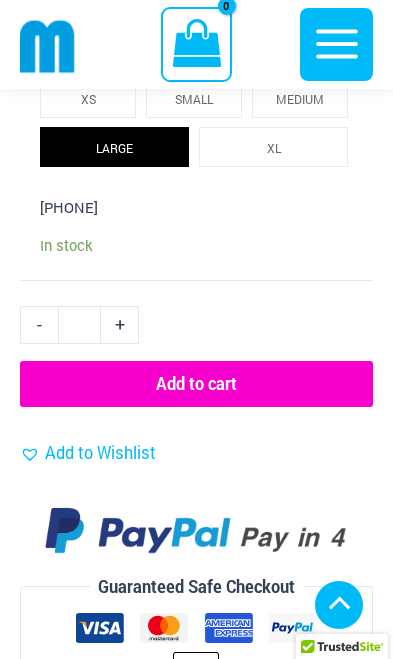 click on "Add to cart" at bounding box center [196, 384] 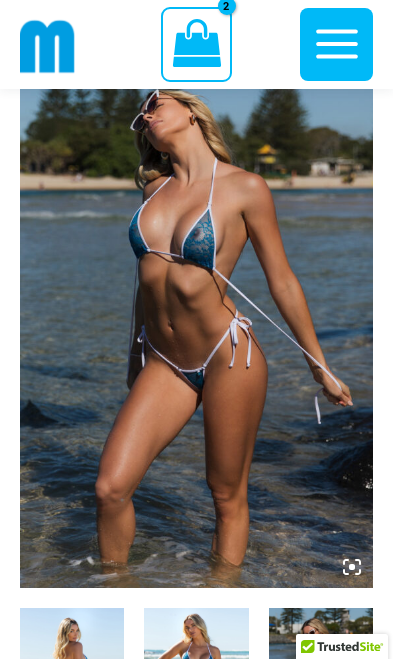 scroll, scrollTop: 104, scrollLeft: 0, axis: vertical 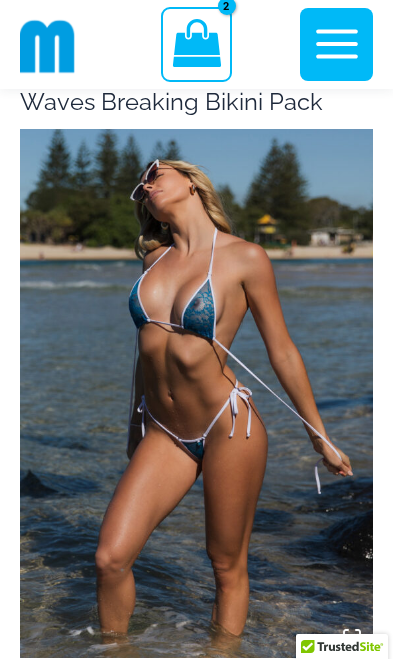 click 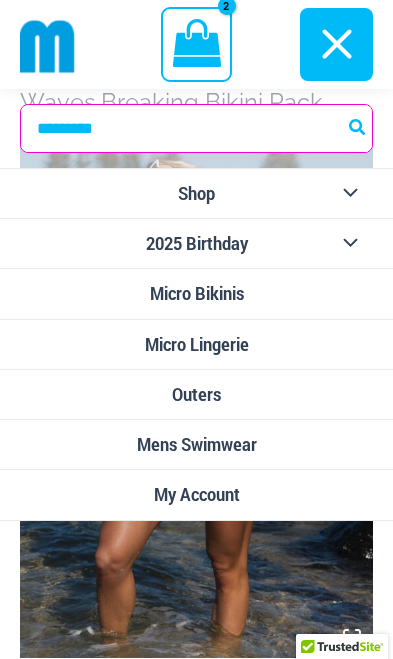 click on "Micro Bikinis" at bounding box center (197, 293) 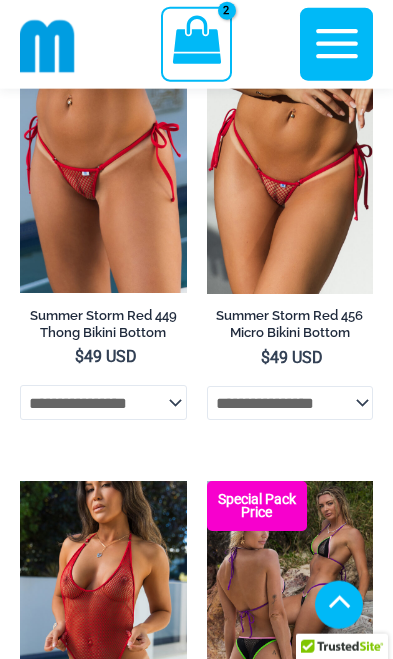 scroll, scrollTop: 7214, scrollLeft: 0, axis: vertical 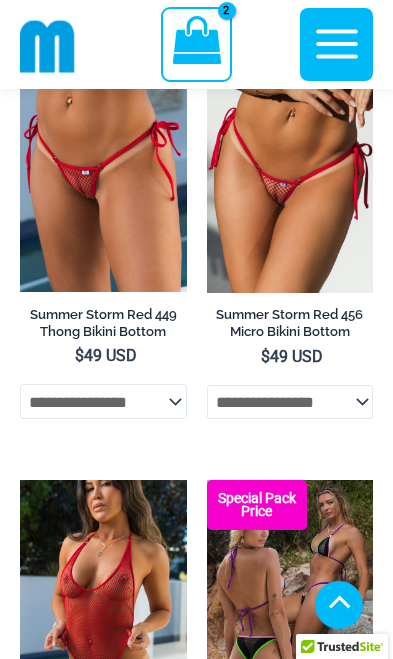 click on "**********" 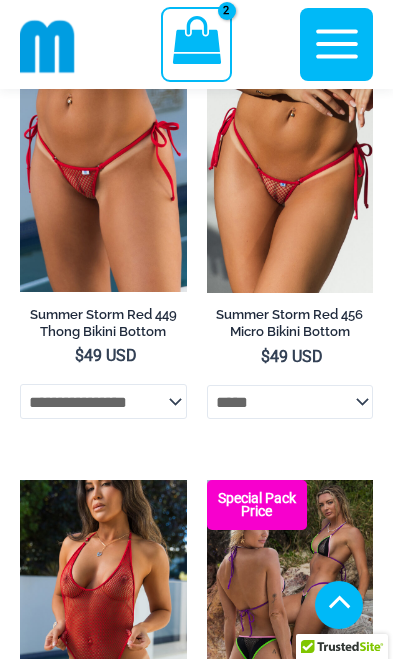 select on "*****" 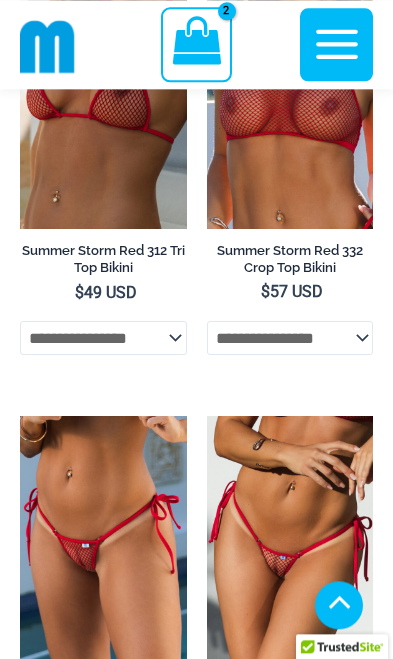 scroll, scrollTop: 6841, scrollLeft: 0, axis: vertical 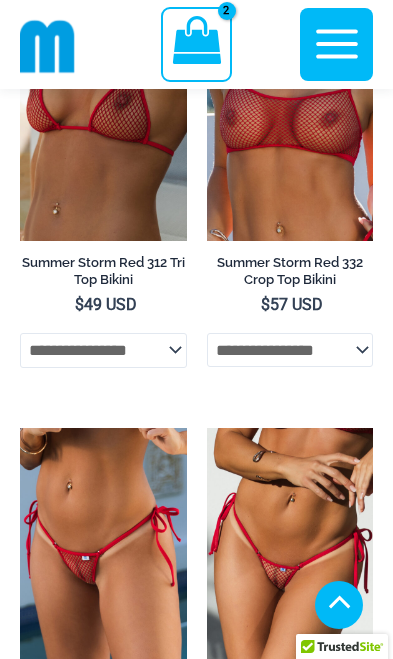 click on "**********" 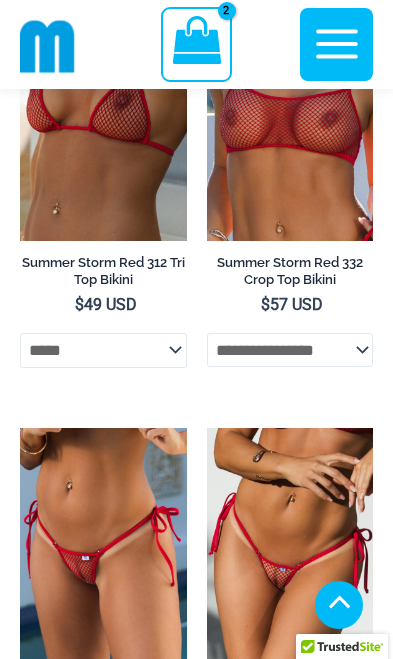 select on "*****" 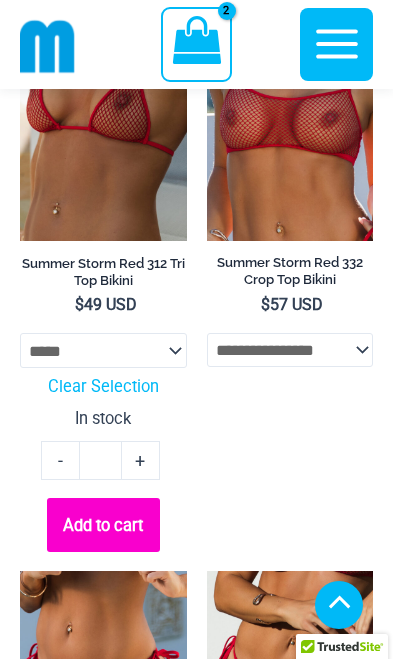 click on "Add to cart" 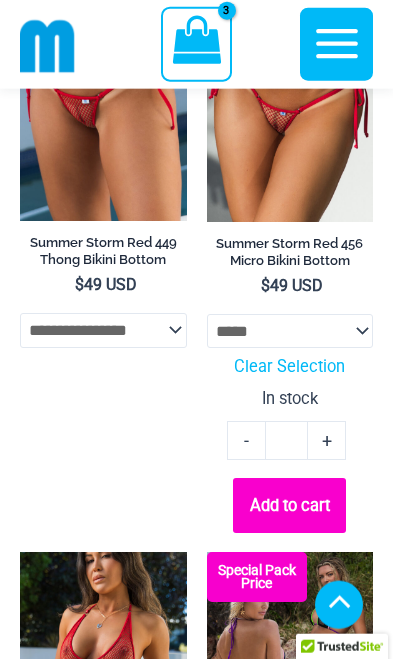 scroll, scrollTop: 7421, scrollLeft: 0, axis: vertical 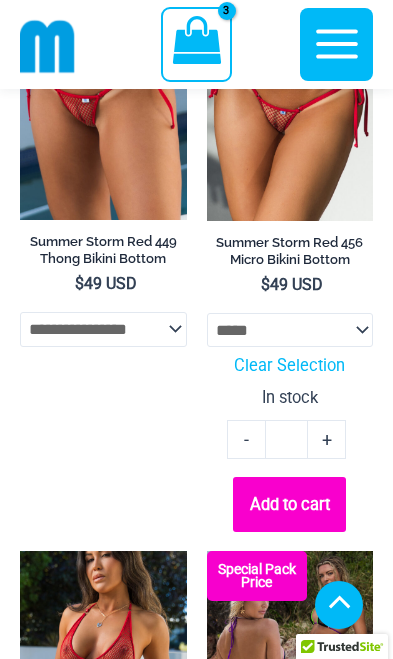 click on "Add to cart" 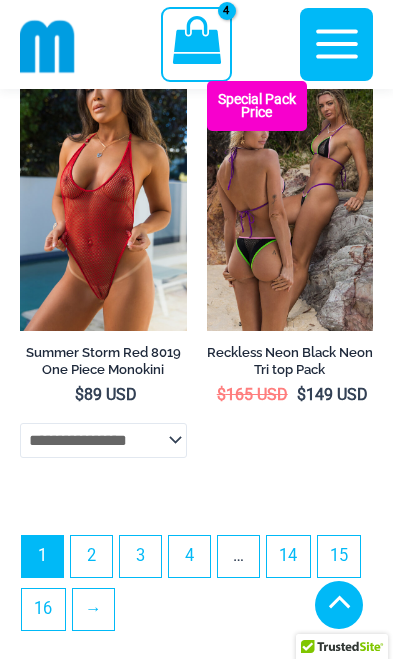 scroll, scrollTop: 7914, scrollLeft: 0, axis: vertical 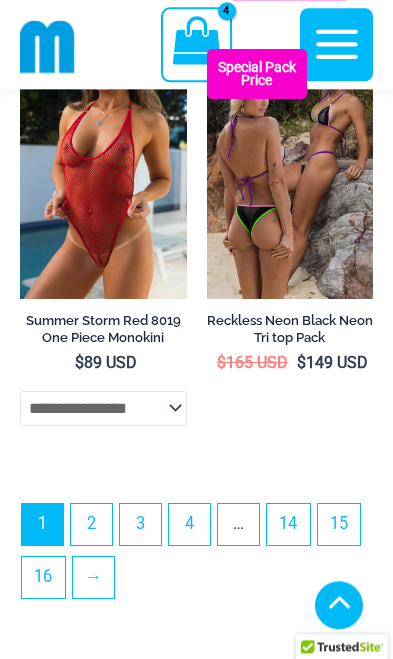click on "2" at bounding box center [91, 524] 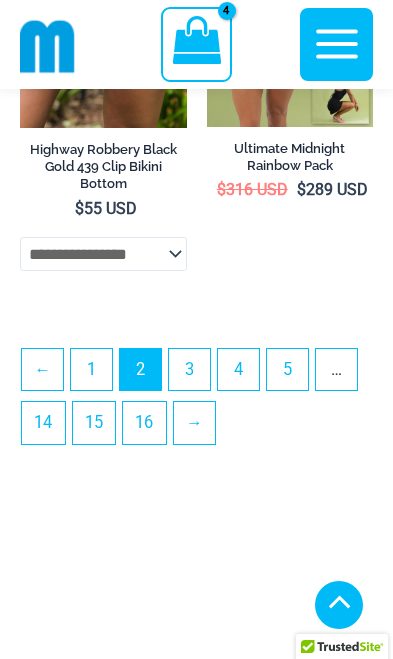 scroll, scrollTop: 6811, scrollLeft: 0, axis: vertical 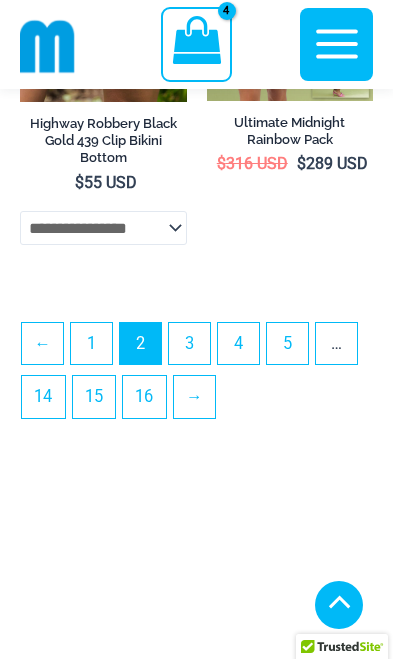click on "3" at bounding box center (189, 343) 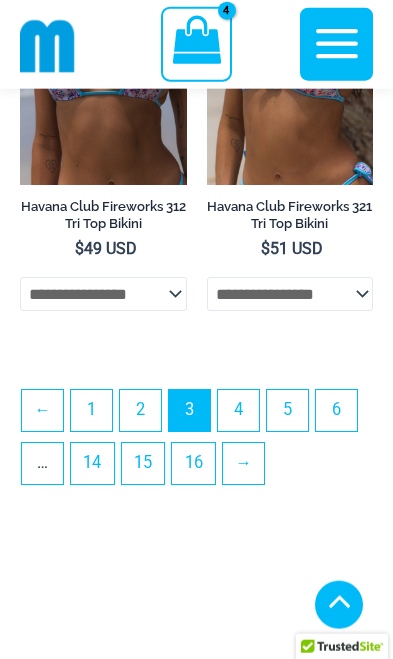 scroll, scrollTop: 6761, scrollLeft: 0, axis: vertical 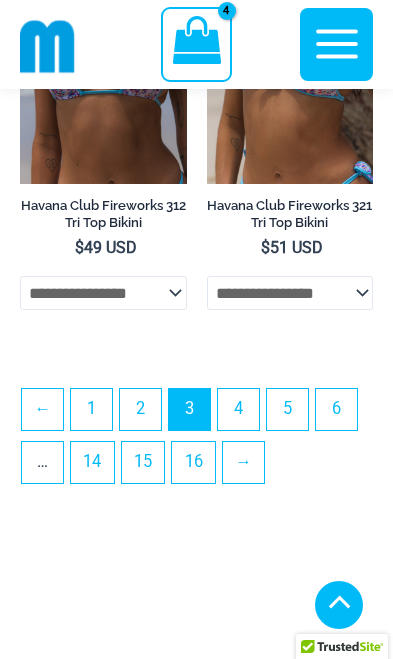 click on "4" at bounding box center [238, 409] 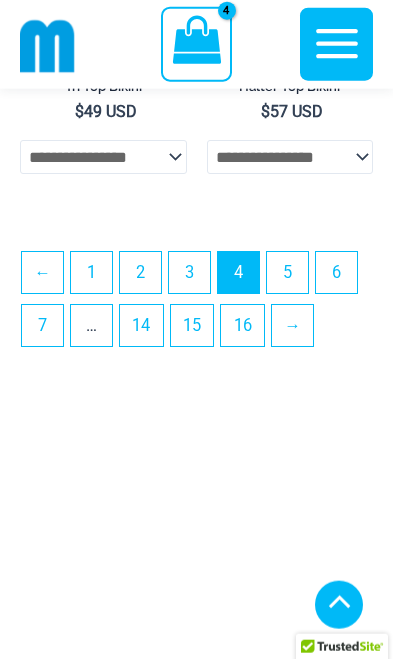 scroll, scrollTop: 6943, scrollLeft: 0, axis: vertical 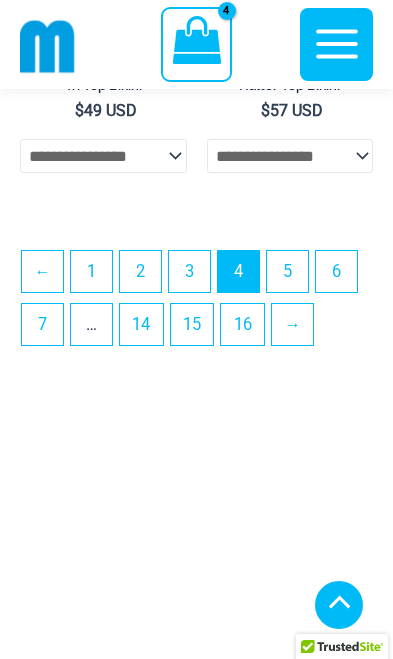 click on "5" at bounding box center [287, 271] 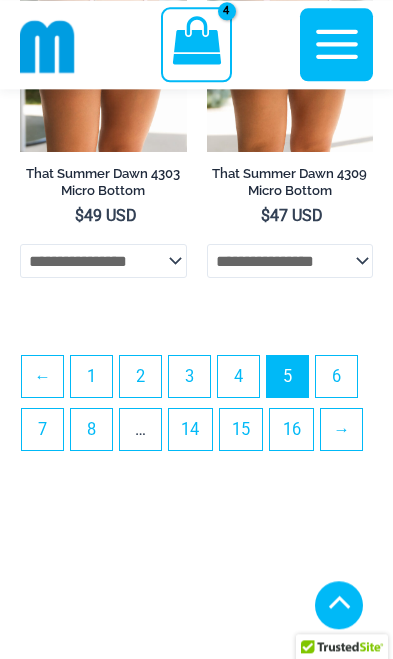 scroll, scrollTop: 6737, scrollLeft: 0, axis: vertical 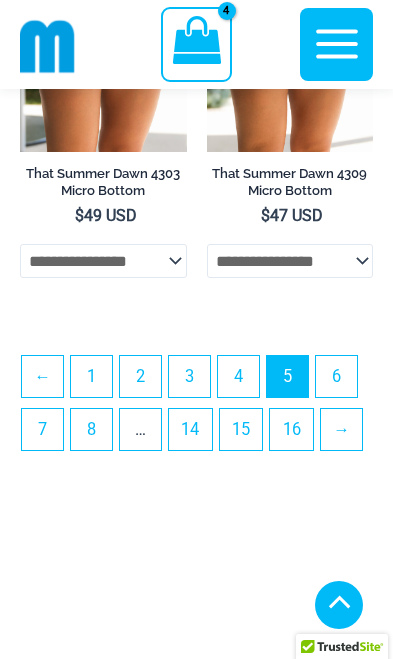 click on "6" at bounding box center [336, 376] 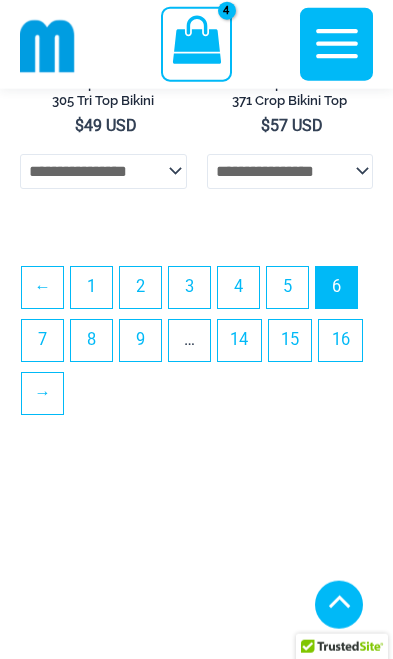 scroll, scrollTop: 6886, scrollLeft: 0, axis: vertical 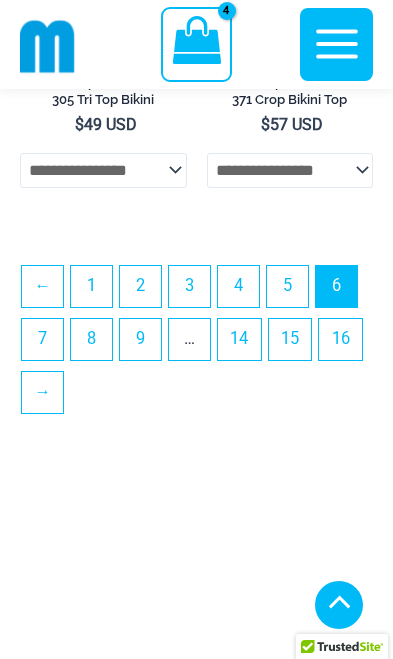 click on "7" at bounding box center [42, 339] 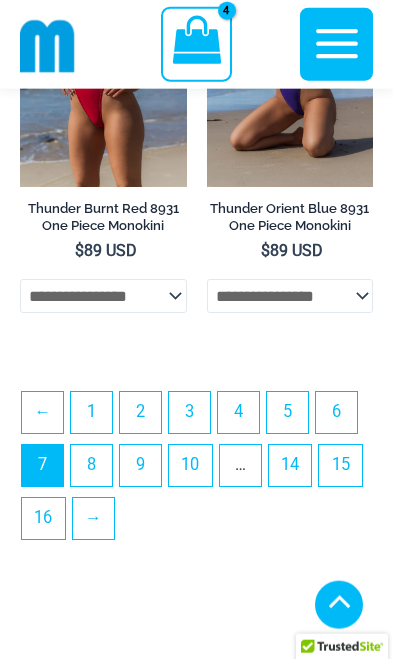scroll, scrollTop: 6750, scrollLeft: 0, axis: vertical 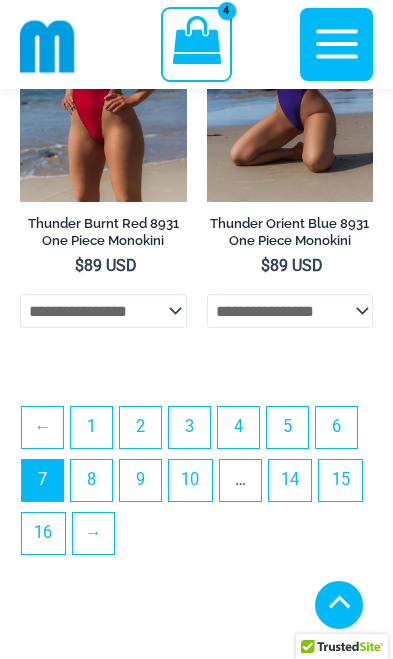 click on "8" at bounding box center (91, 480) 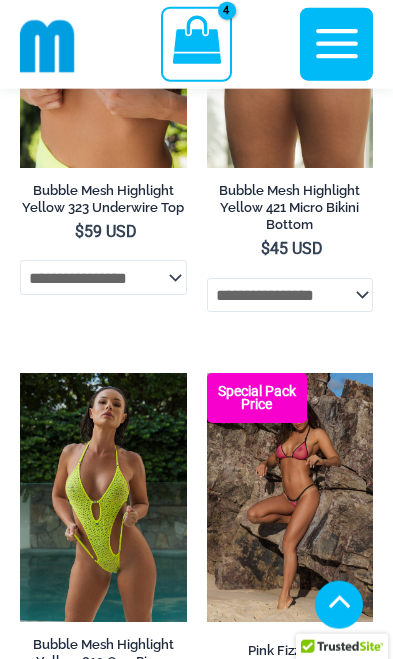 scroll, scrollTop: 4301, scrollLeft: 0, axis: vertical 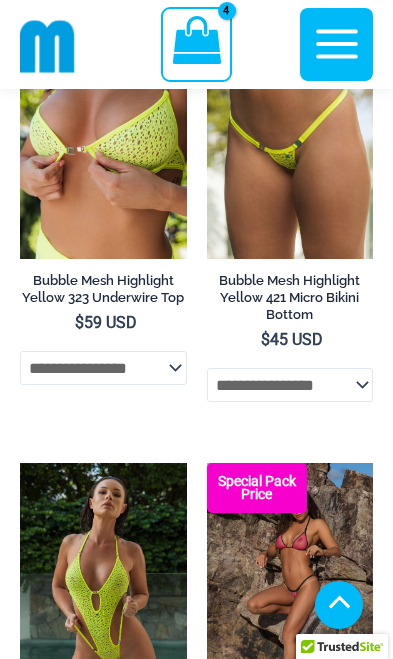 click on "**********" 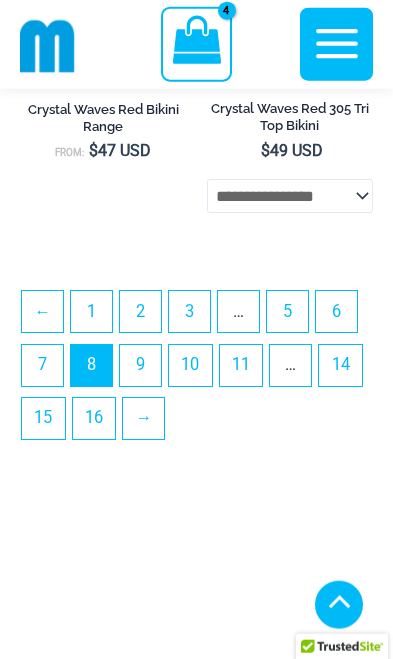 scroll, scrollTop: 7029, scrollLeft: 0, axis: vertical 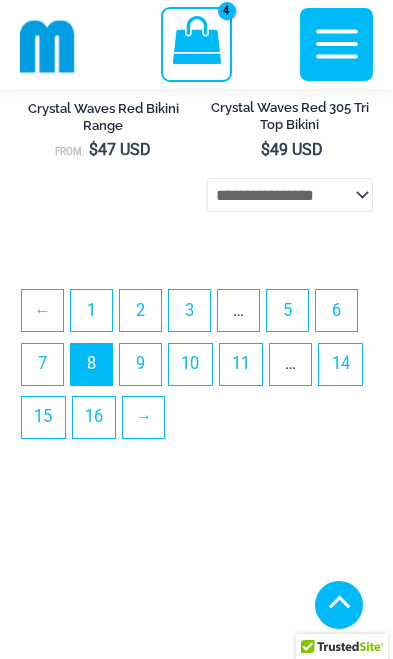 click on "9" at bounding box center [140, 364] 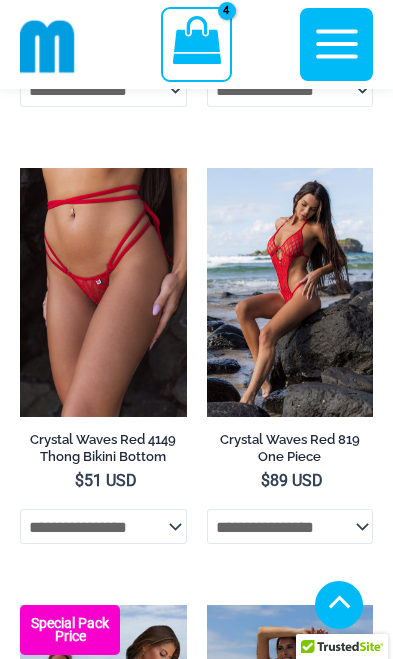 scroll, scrollTop: 545, scrollLeft: 0, axis: vertical 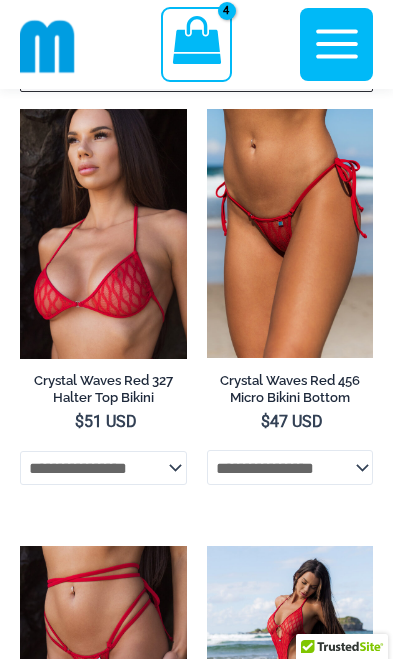click on "**********" 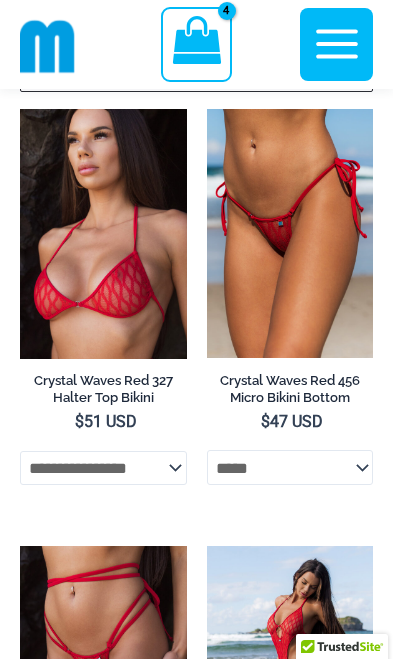select on "*****" 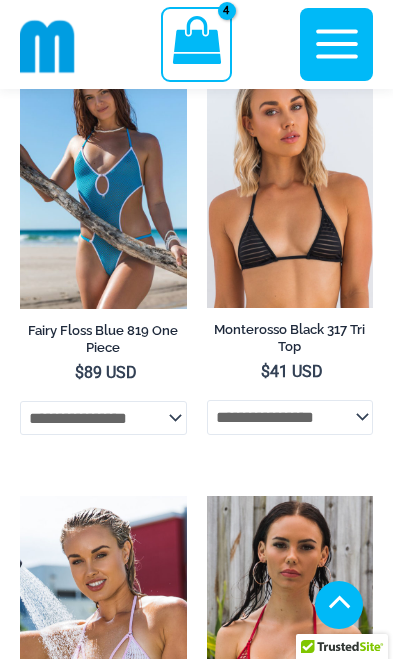 scroll, scrollTop: 3758, scrollLeft: 0, axis: vertical 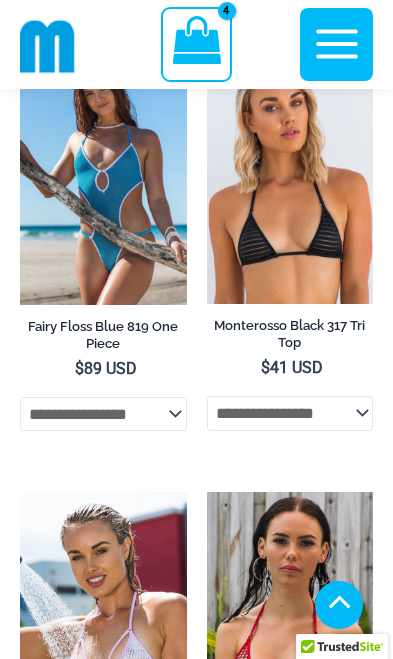 click on "**********" 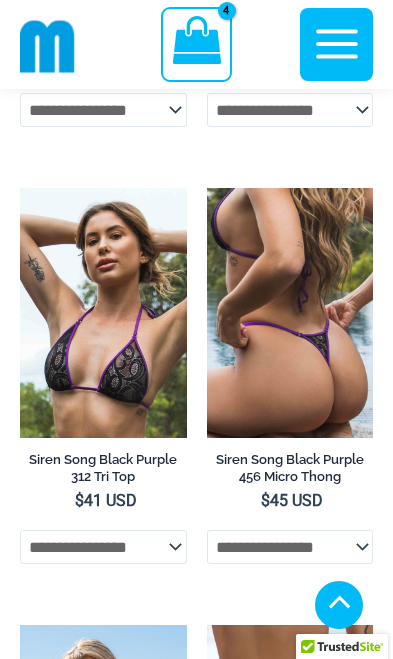 scroll, scrollTop: 4500, scrollLeft: 0, axis: vertical 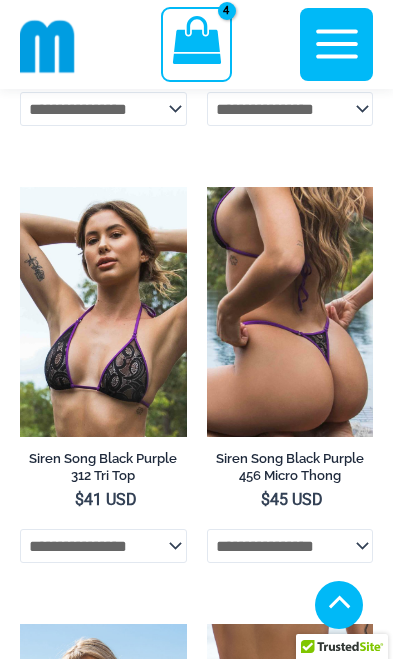 click on "**********" 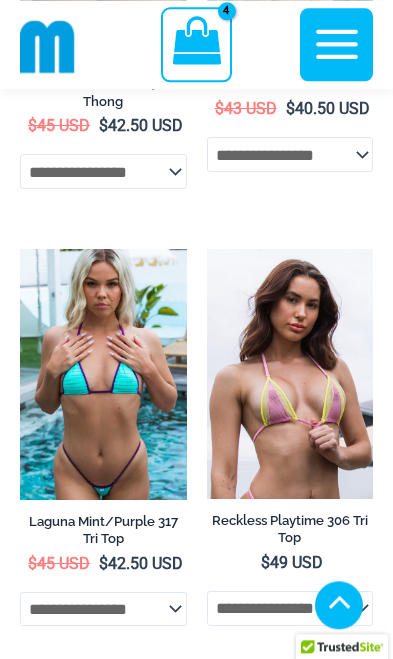 scroll, scrollTop: 6201, scrollLeft: 0, axis: vertical 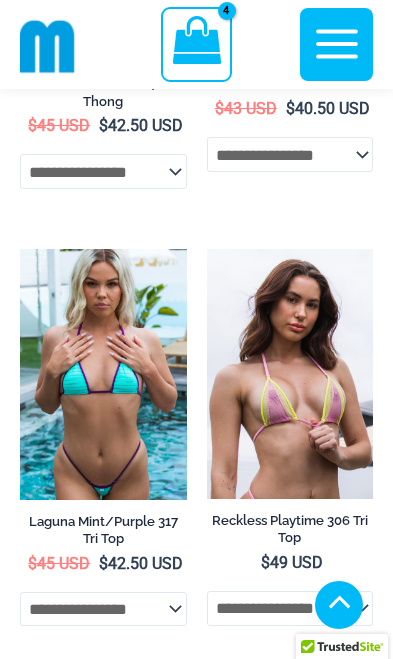 click on "**********" 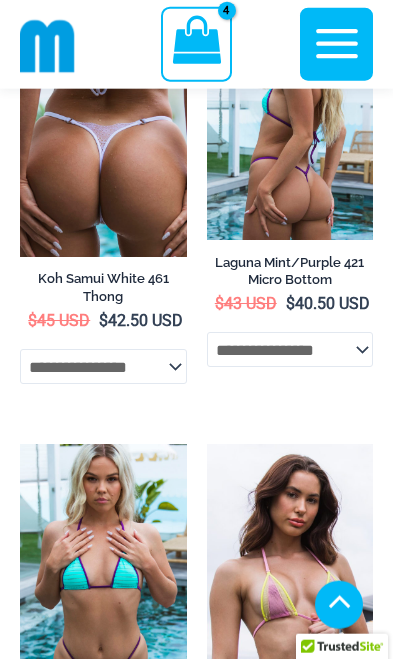 scroll, scrollTop: 6007, scrollLeft: 0, axis: vertical 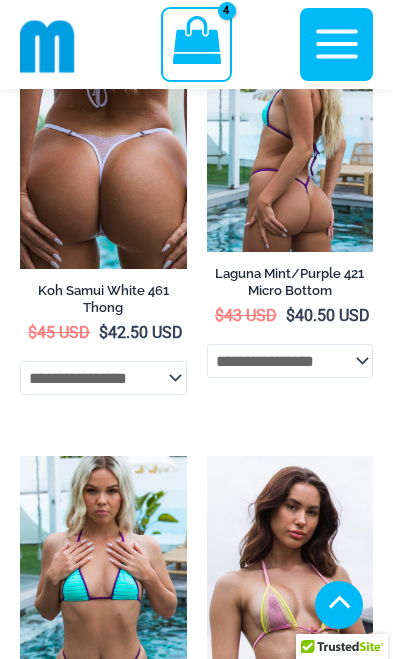 click on "**********" 